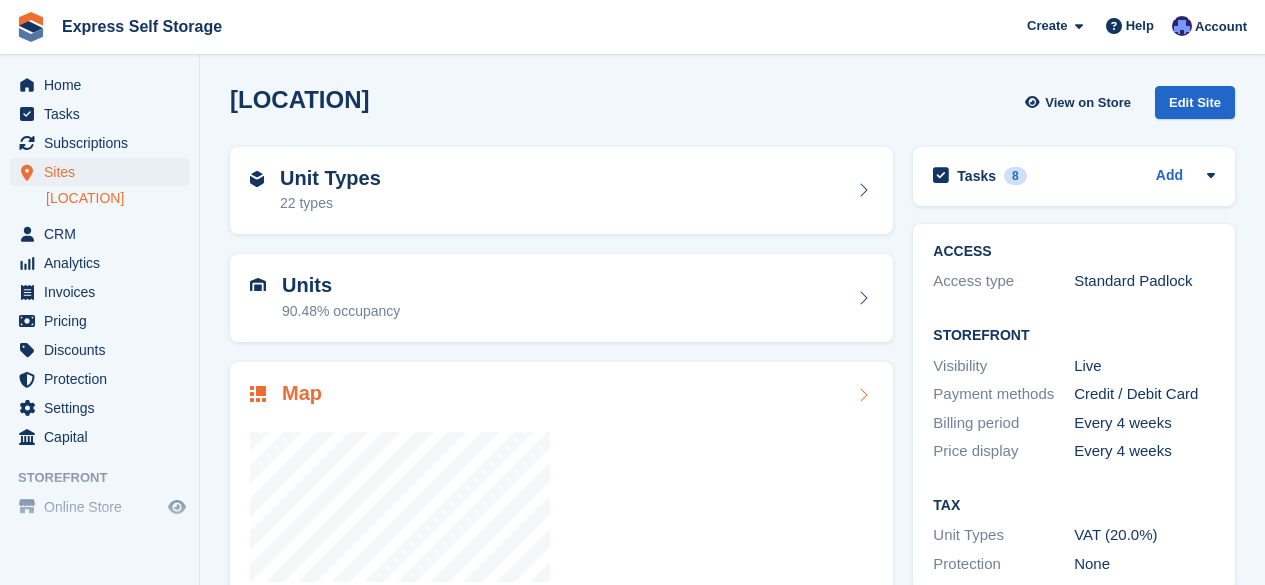scroll, scrollTop: 0, scrollLeft: 0, axis: both 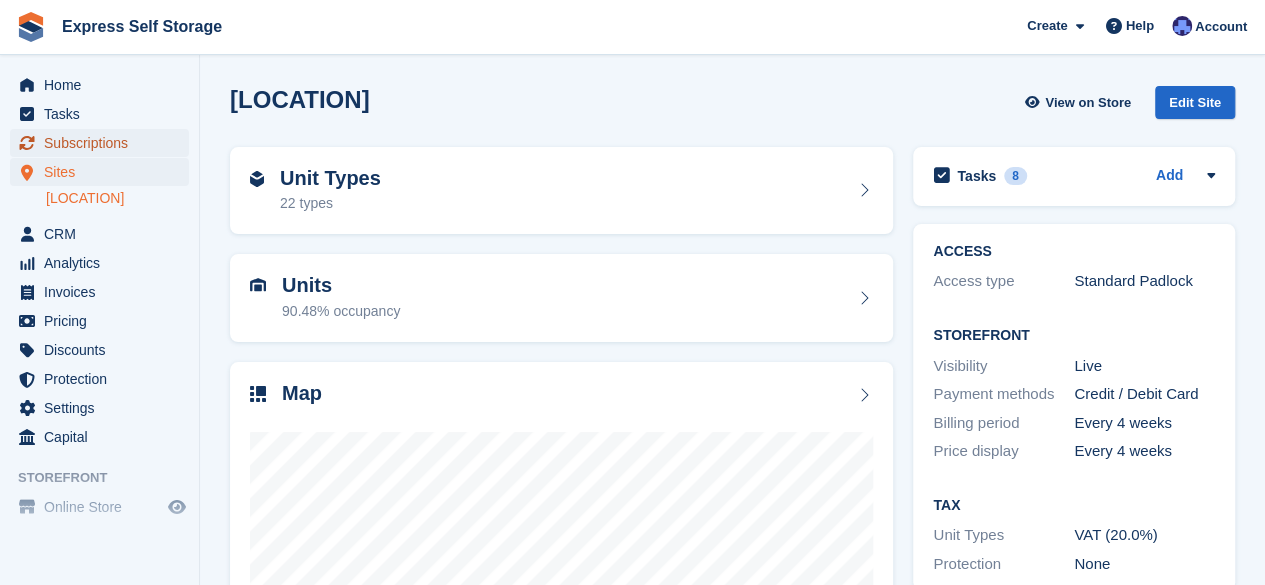 click on "Subscriptions" at bounding box center (104, 143) 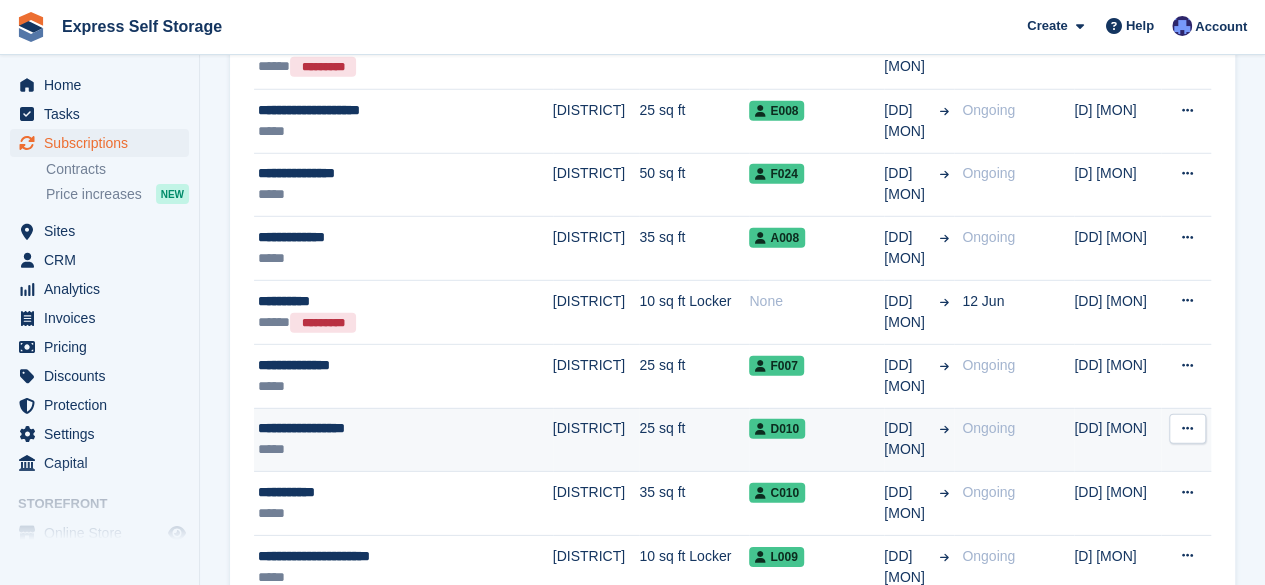 scroll, scrollTop: 3024, scrollLeft: 0, axis: vertical 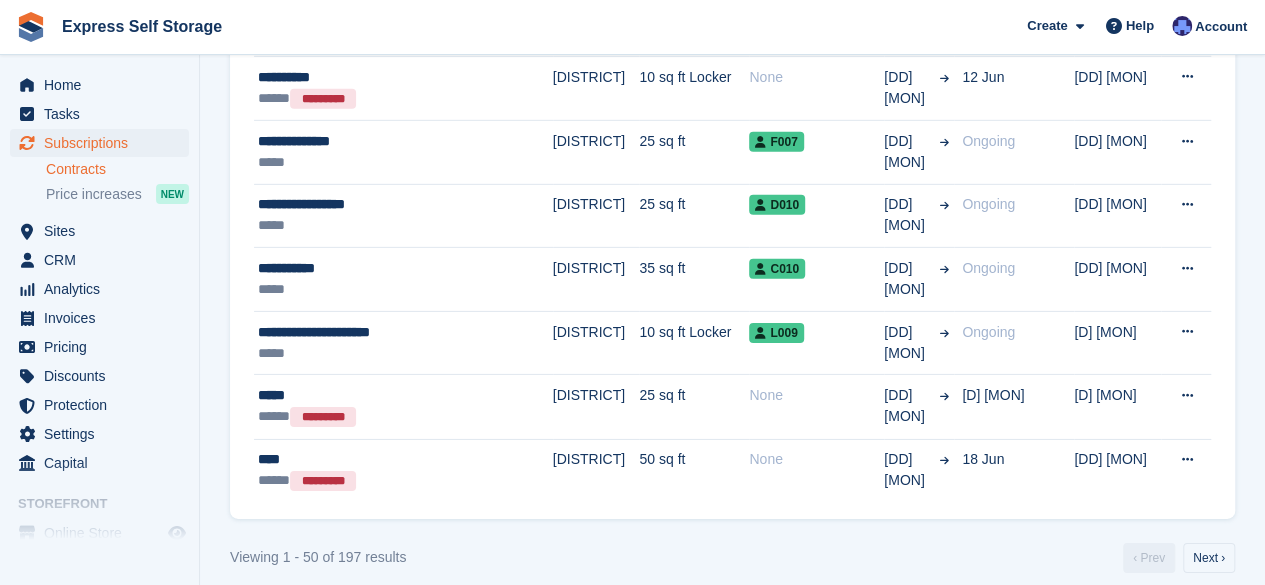 click on "Contracts" at bounding box center [117, 169] 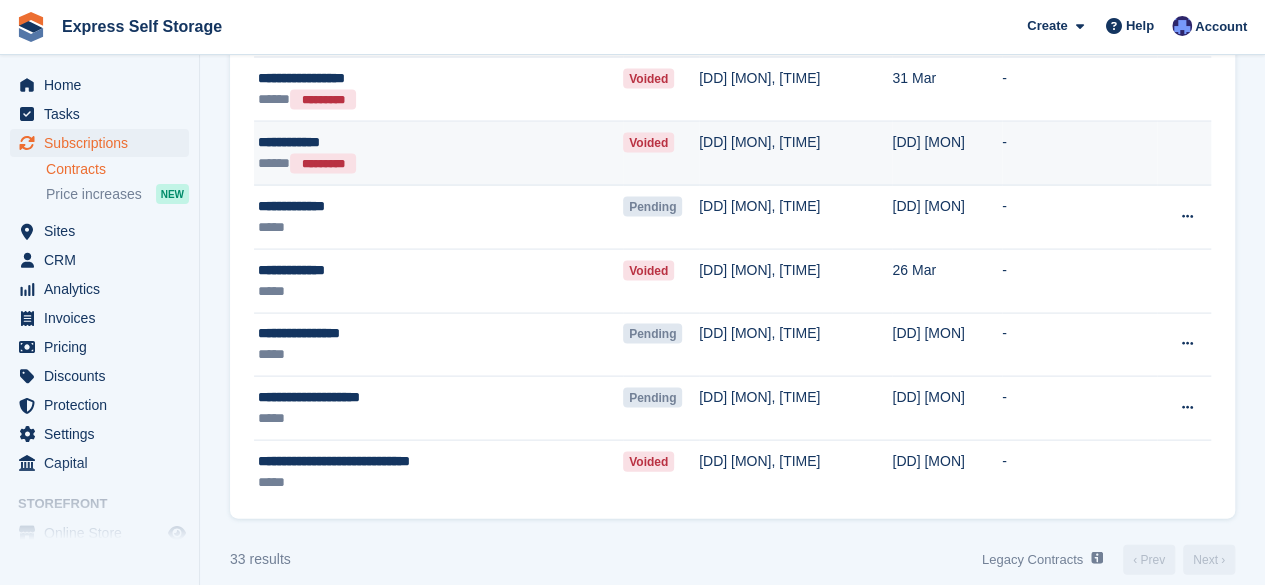 scroll, scrollTop: 1922, scrollLeft: 0, axis: vertical 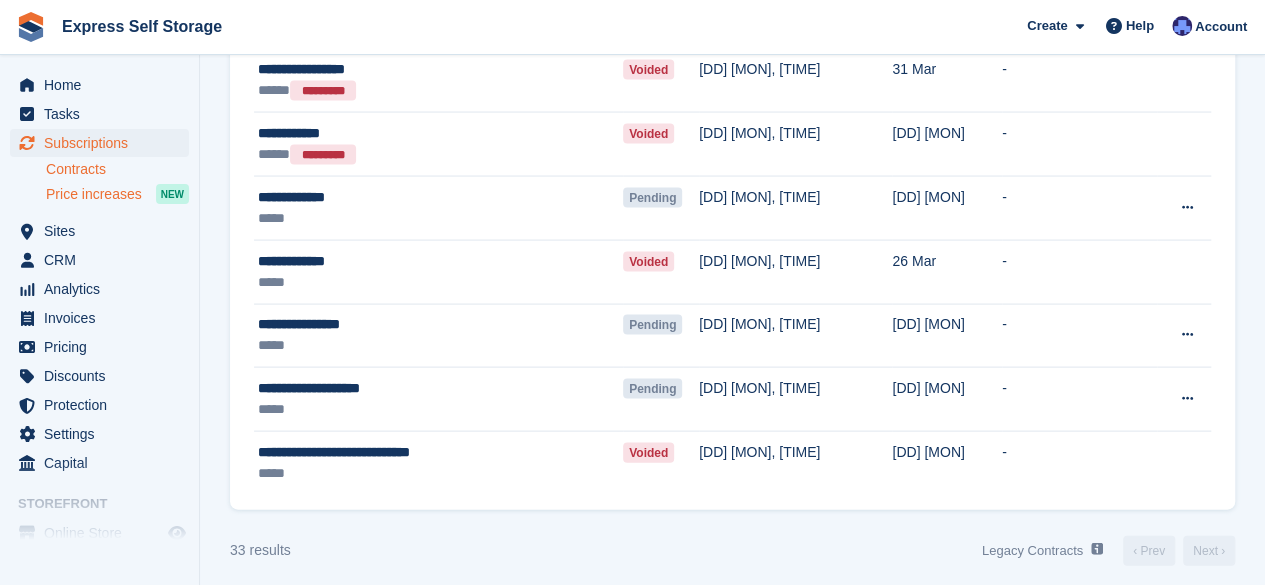 click on "Price increases" at bounding box center (94, 194) 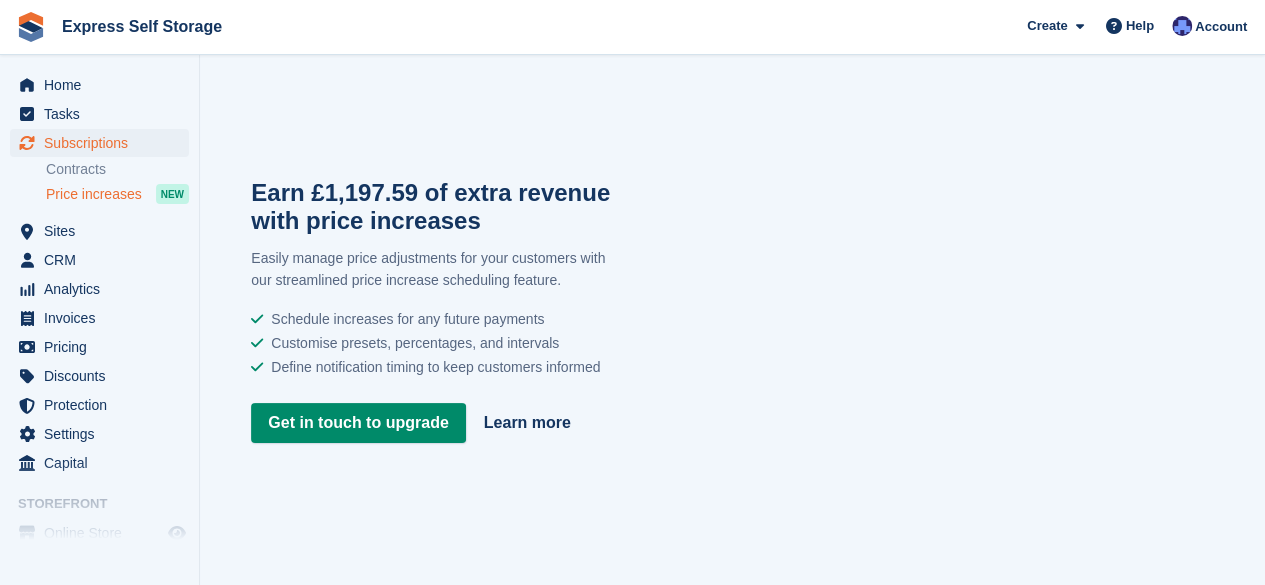 scroll, scrollTop: 0, scrollLeft: 0, axis: both 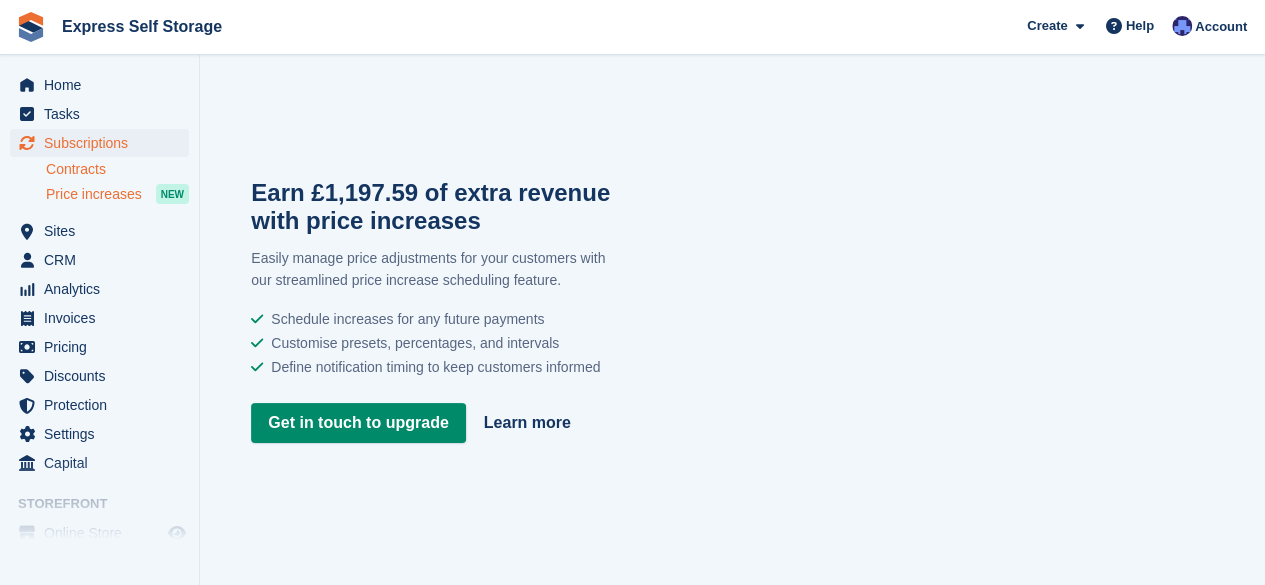 click on "Contracts" at bounding box center (117, 169) 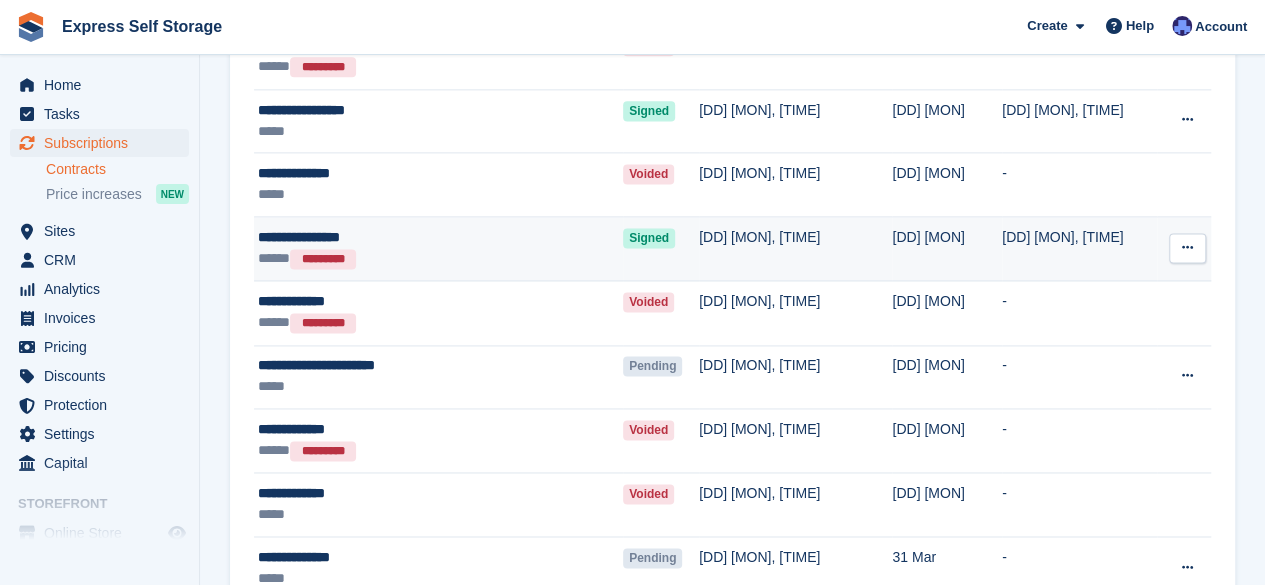 scroll, scrollTop: 1922, scrollLeft: 0, axis: vertical 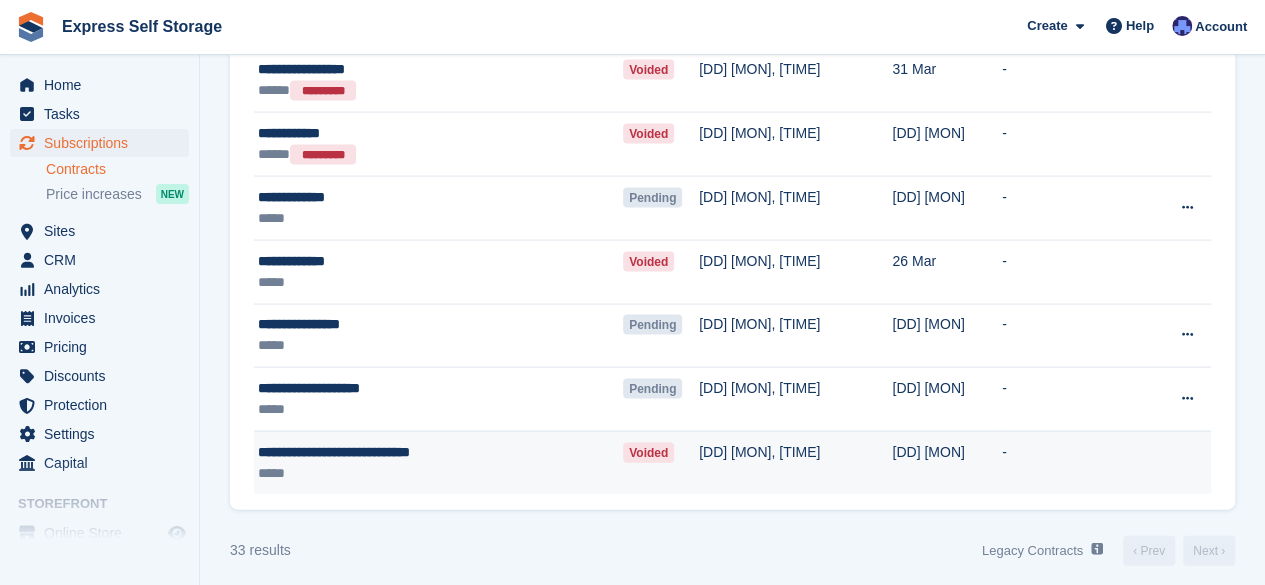 click on "**********" at bounding box center [334, 452] 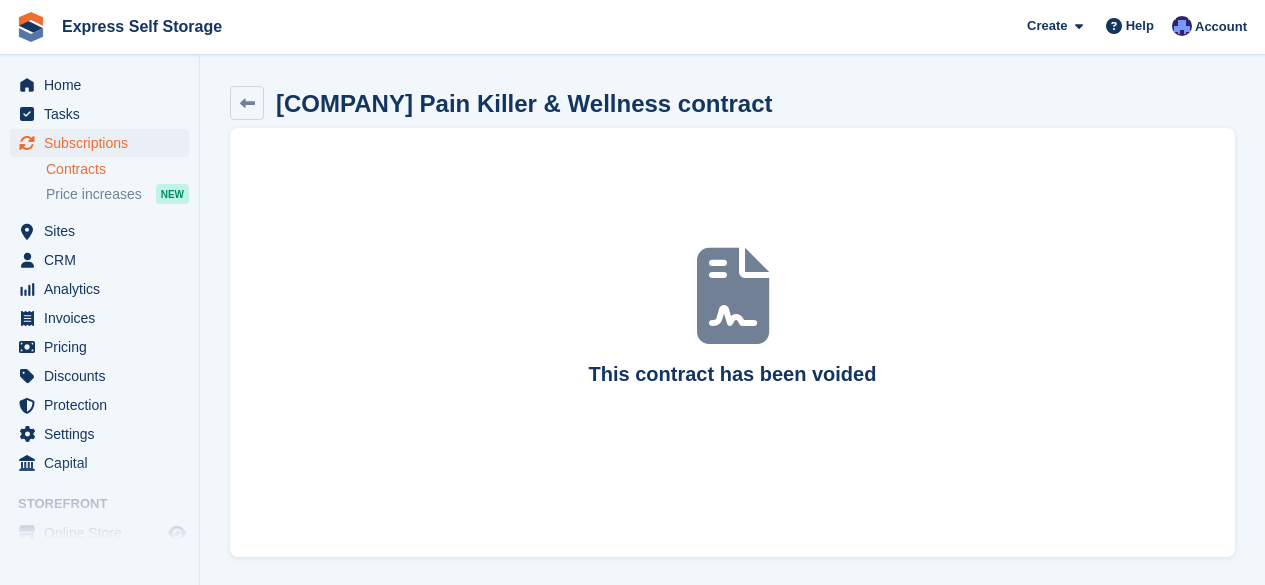scroll, scrollTop: 0, scrollLeft: 0, axis: both 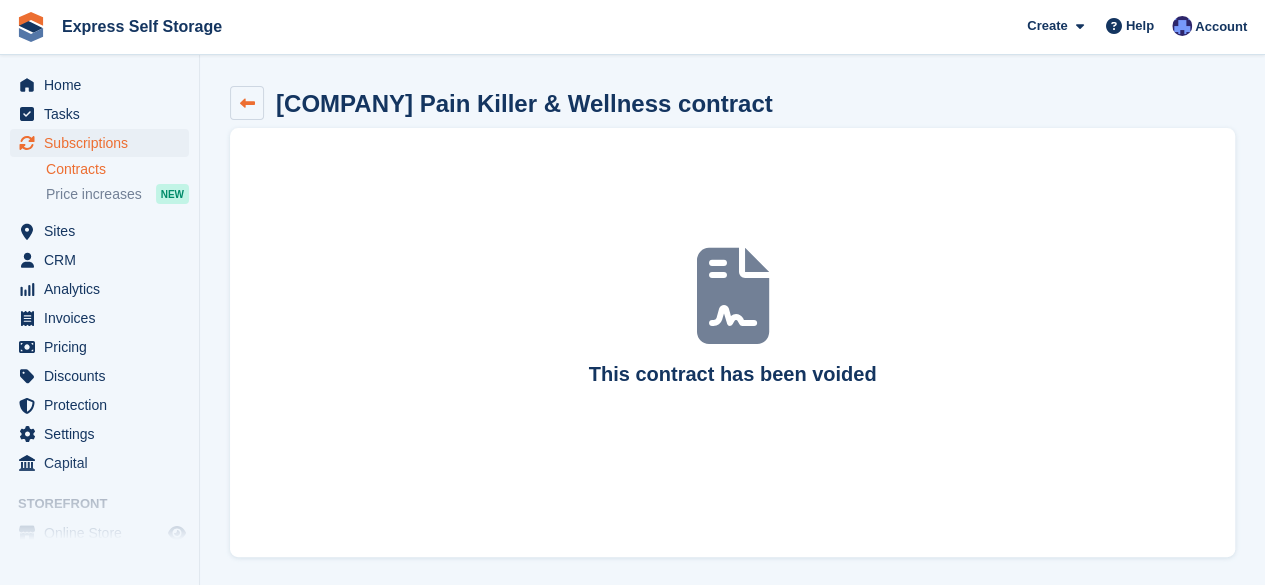 click at bounding box center [247, 103] 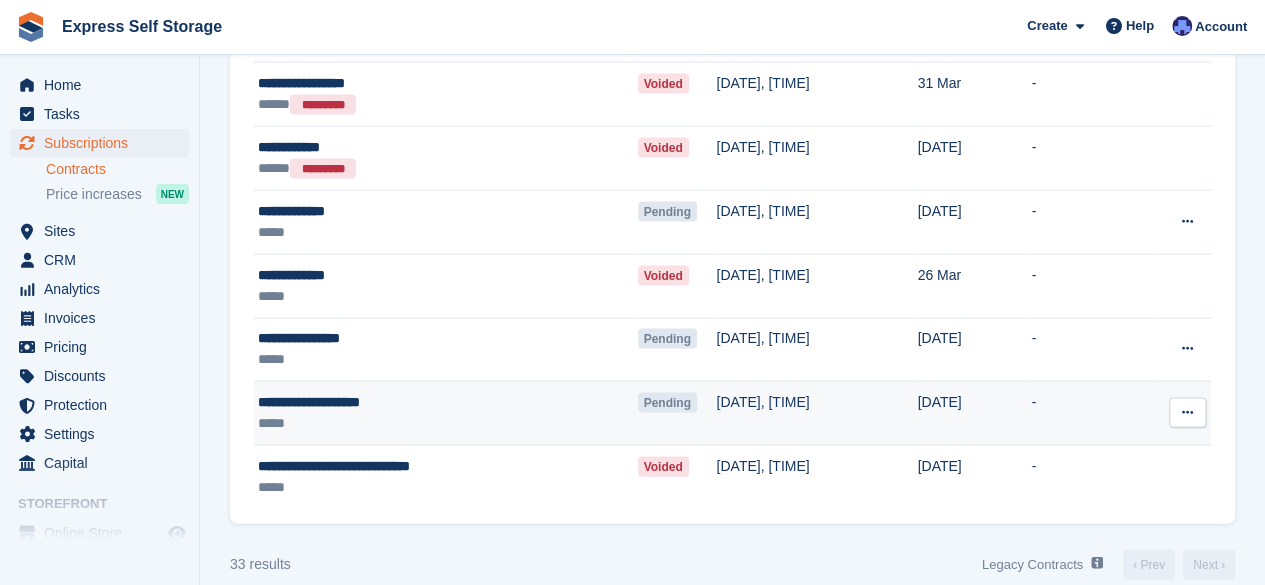 scroll, scrollTop: 1922, scrollLeft: 0, axis: vertical 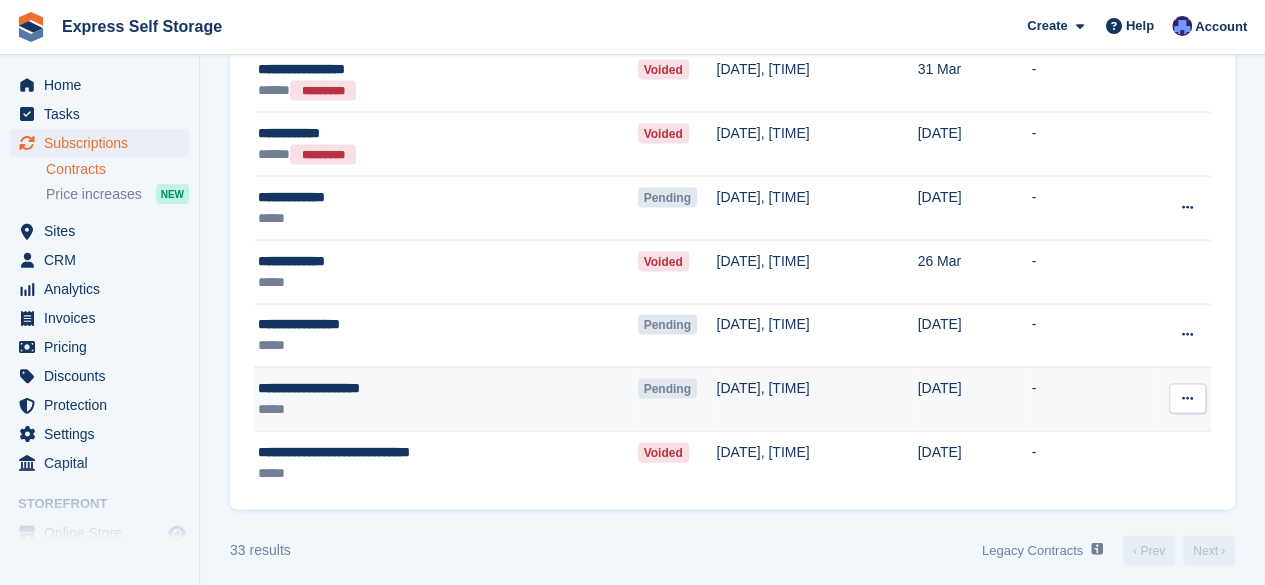 click on "**********" at bounding box center [400, 388] 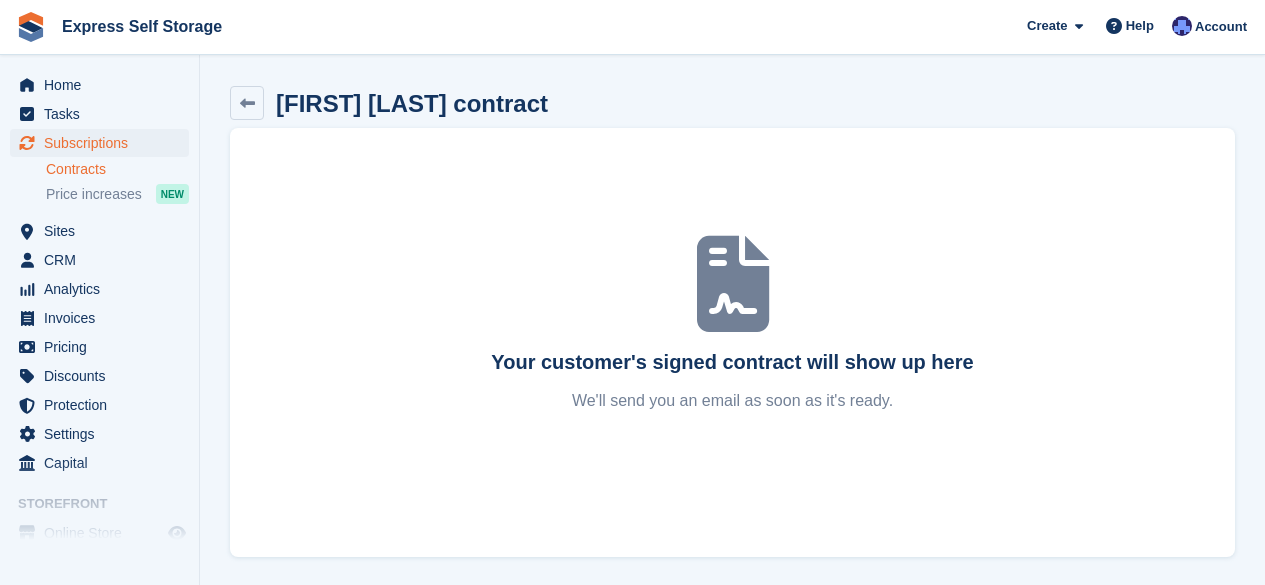 scroll, scrollTop: 0, scrollLeft: 0, axis: both 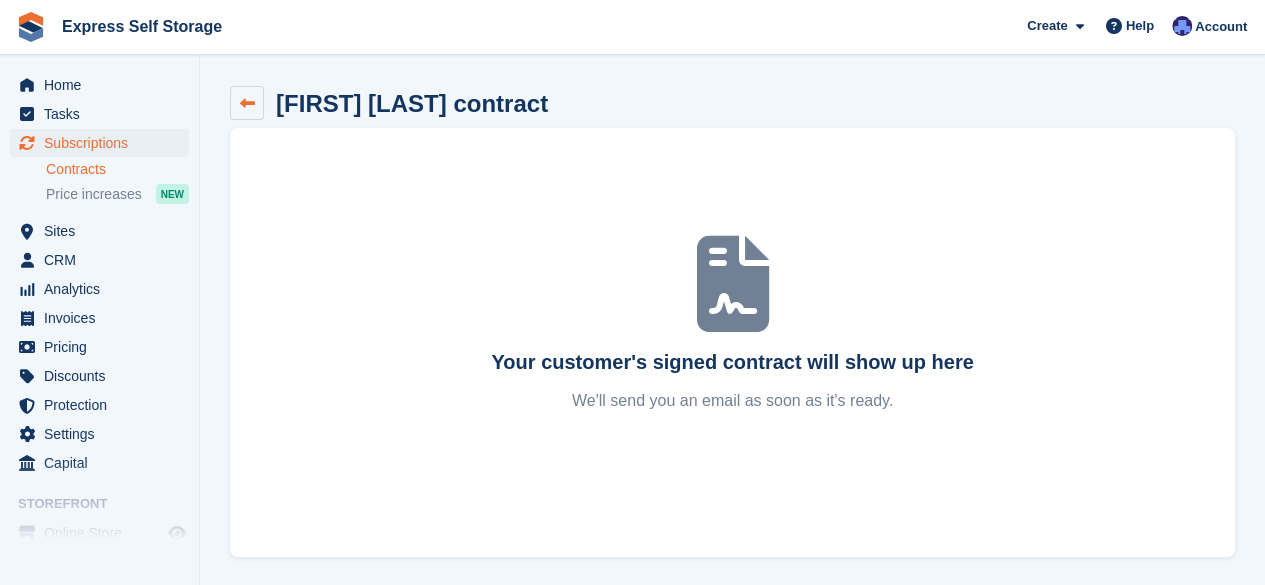 click at bounding box center (247, 103) 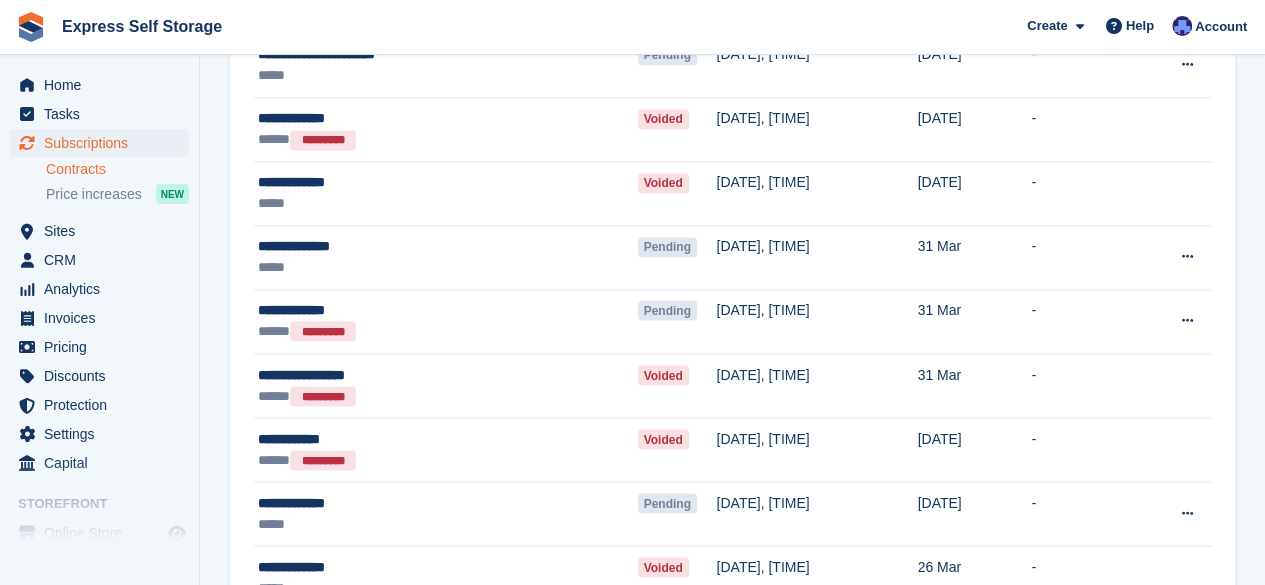 scroll, scrollTop: 1922, scrollLeft: 0, axis: vertical 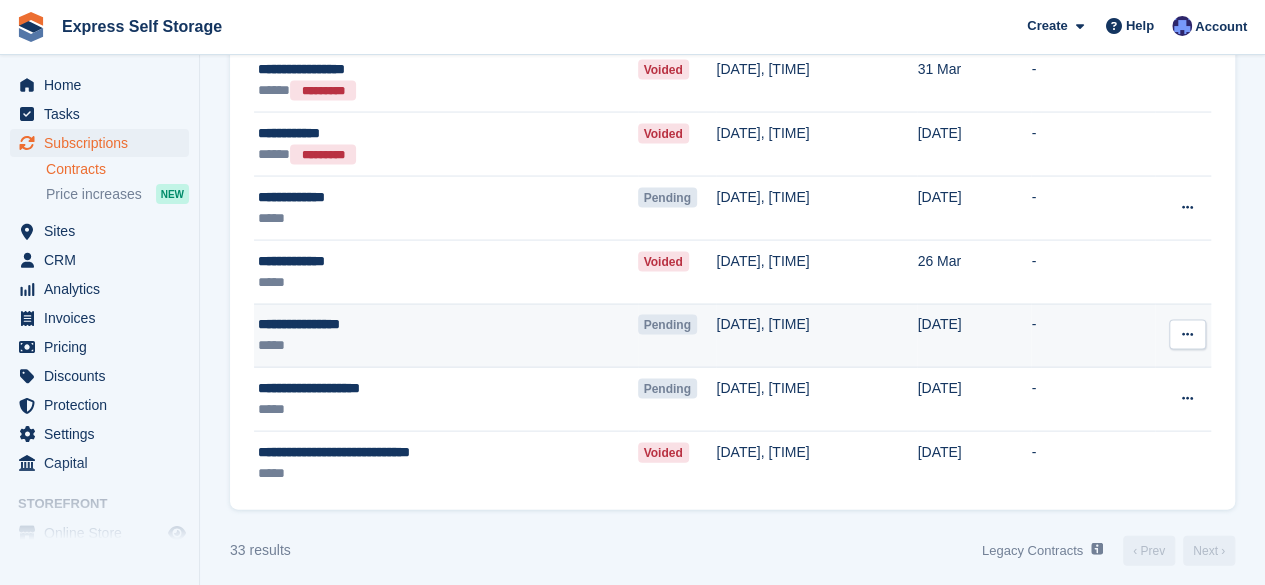 click on "**********" at bounding box center (400, 324) 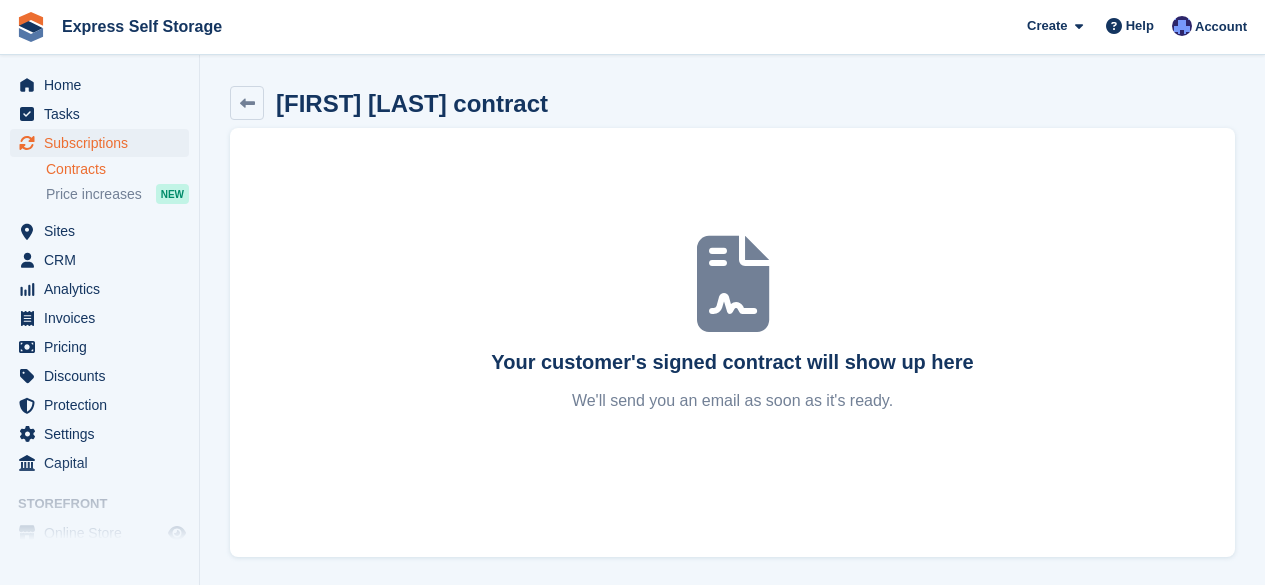 scroll, scrollTop: 0, scrollLeft: 0, axis: both 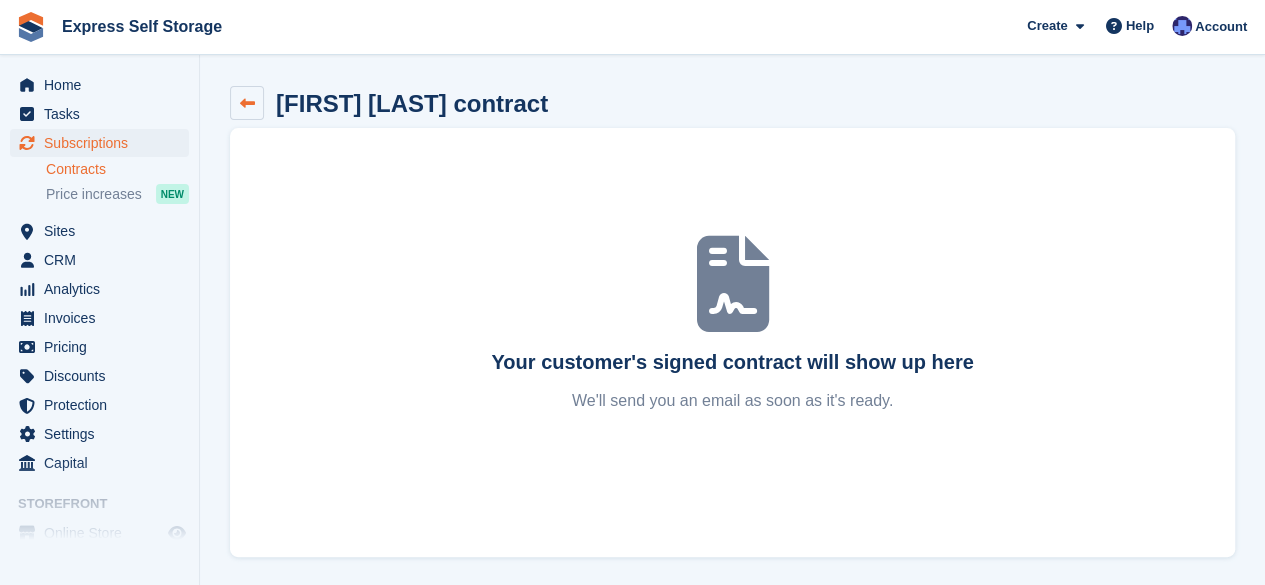 click at bounding box center [247, 103] 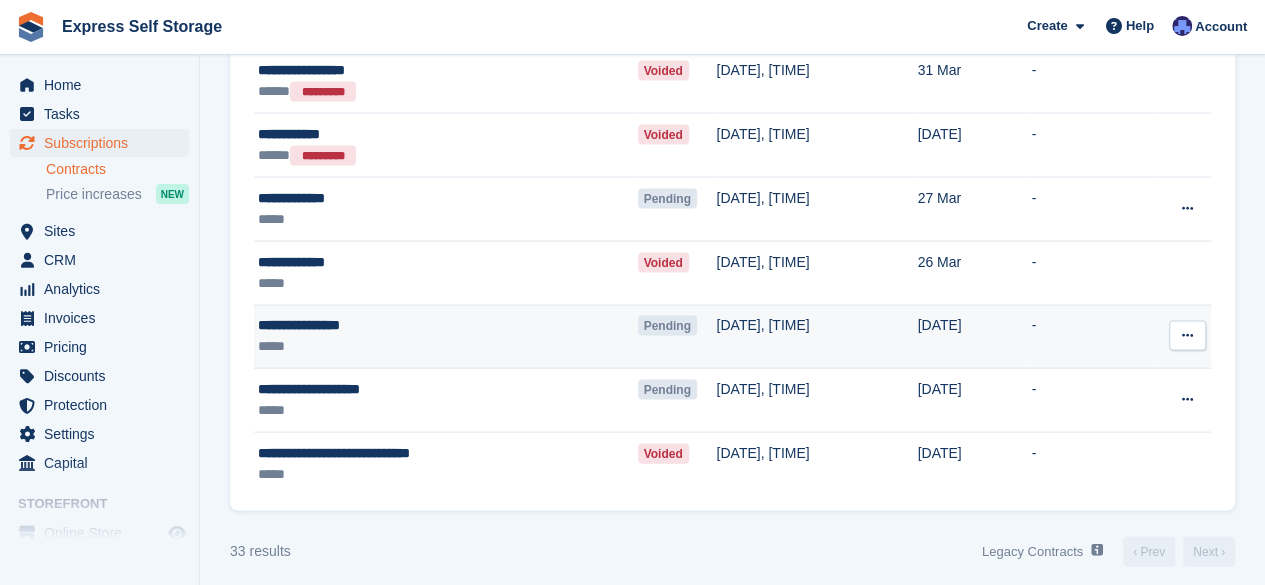 scroll, scrollTop: 1922, scrollLeft: 0, axis: vertical 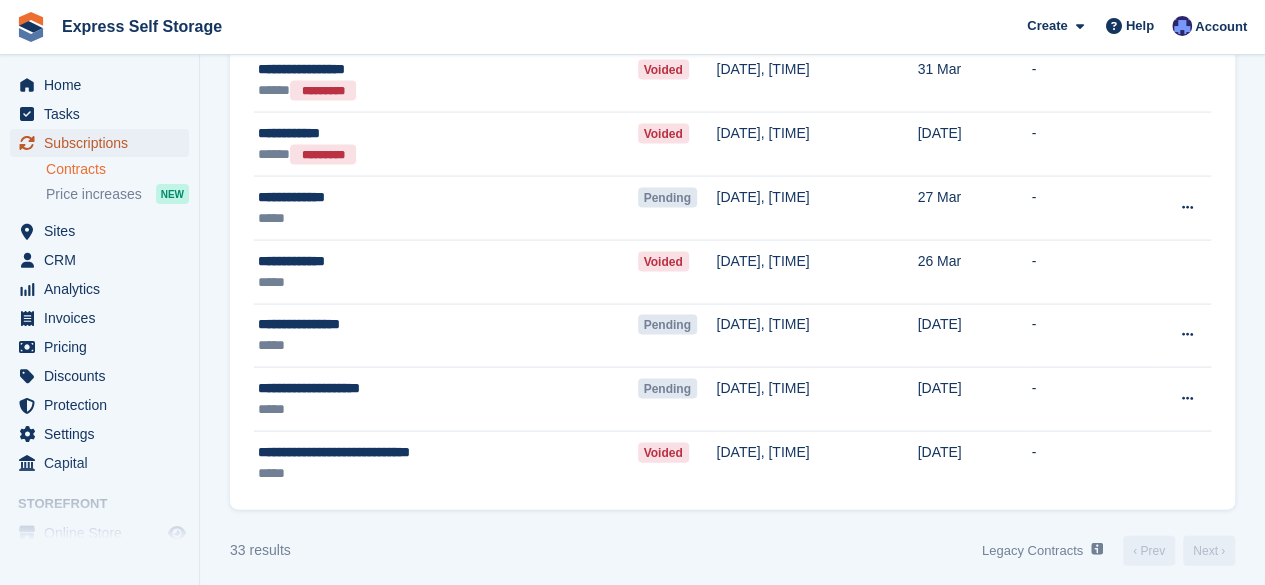click on "Subscriptions" at bounding box center (104, 143) 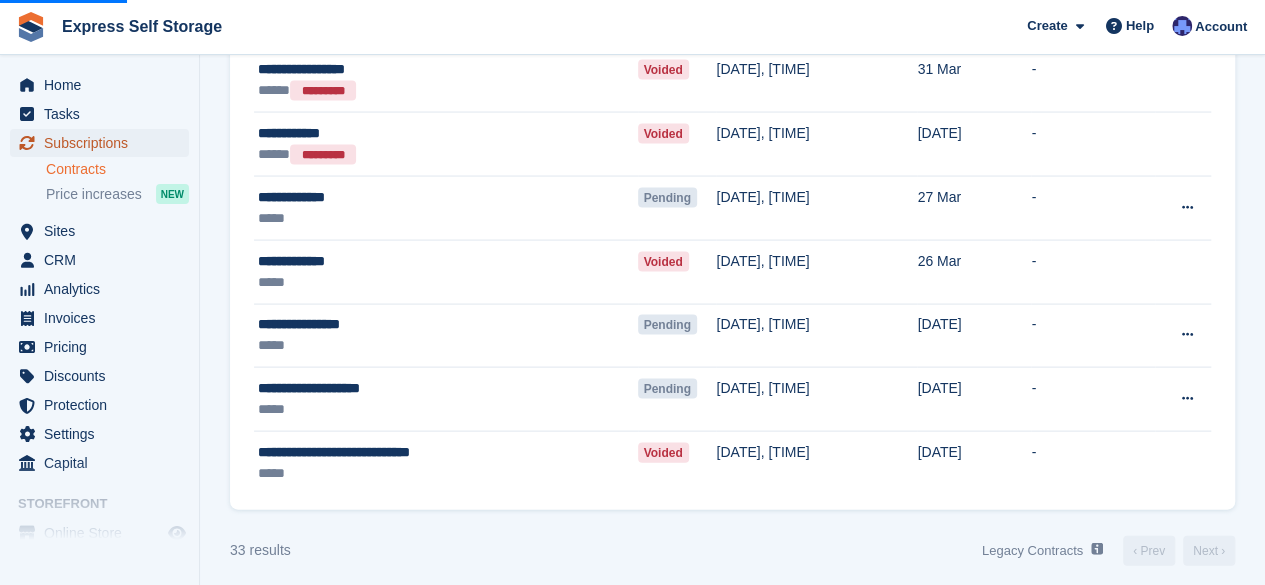 click on "Subscriptions" at bounding box center [104, 143] 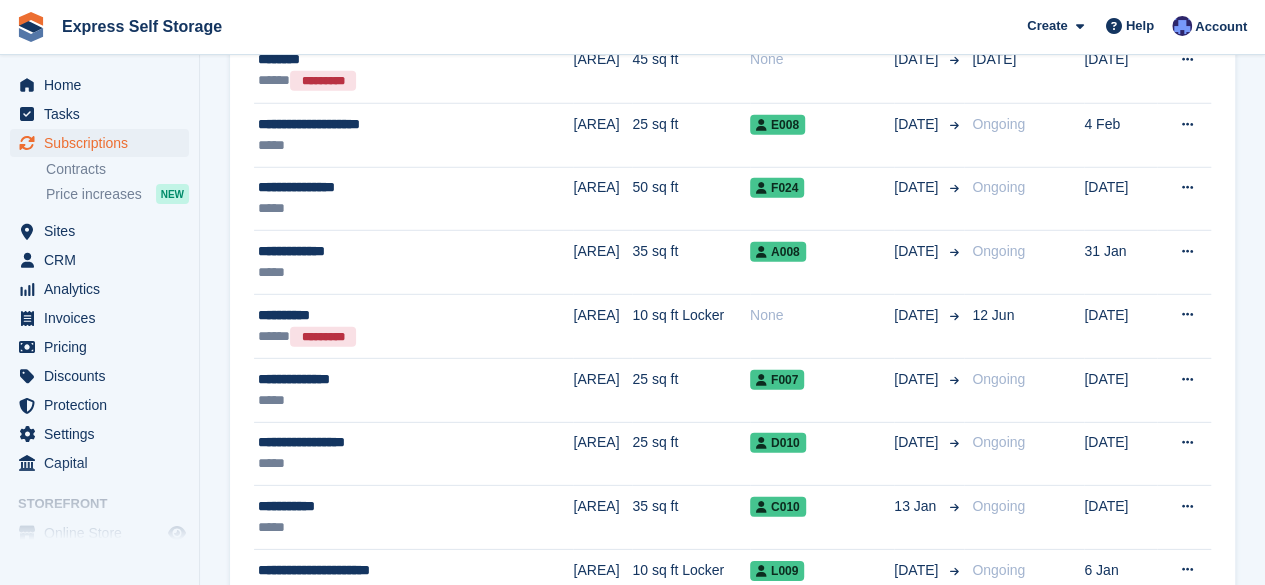 scroll, scrollTop: 3024, scrollLeft: 0, axis: vertical 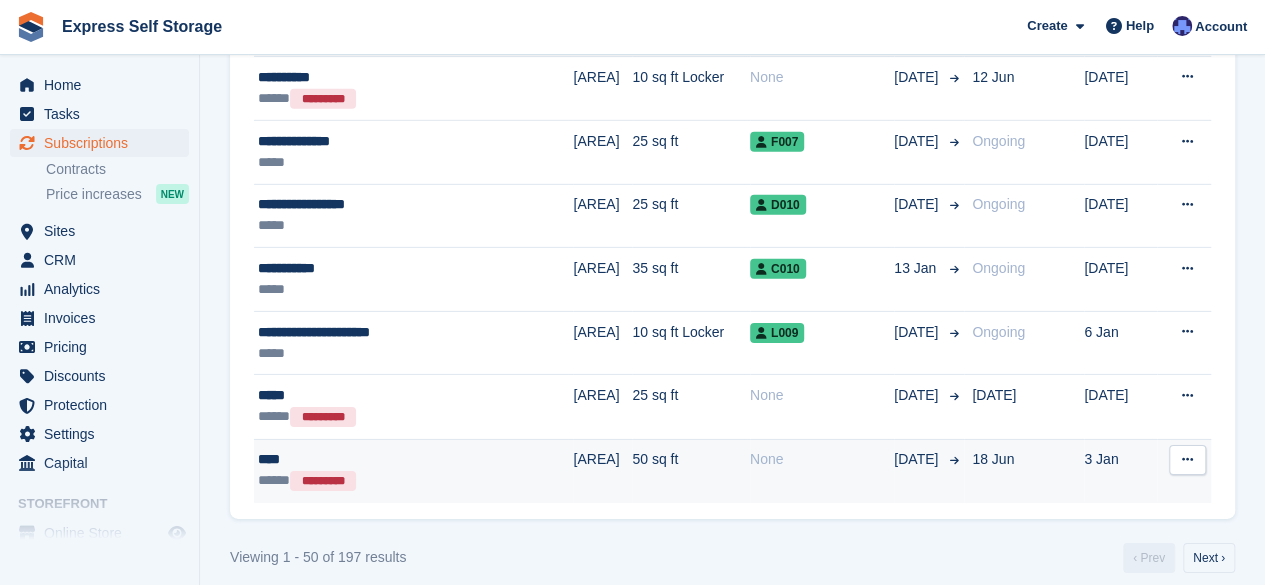 click on "****" at bounding box center (380, 459) 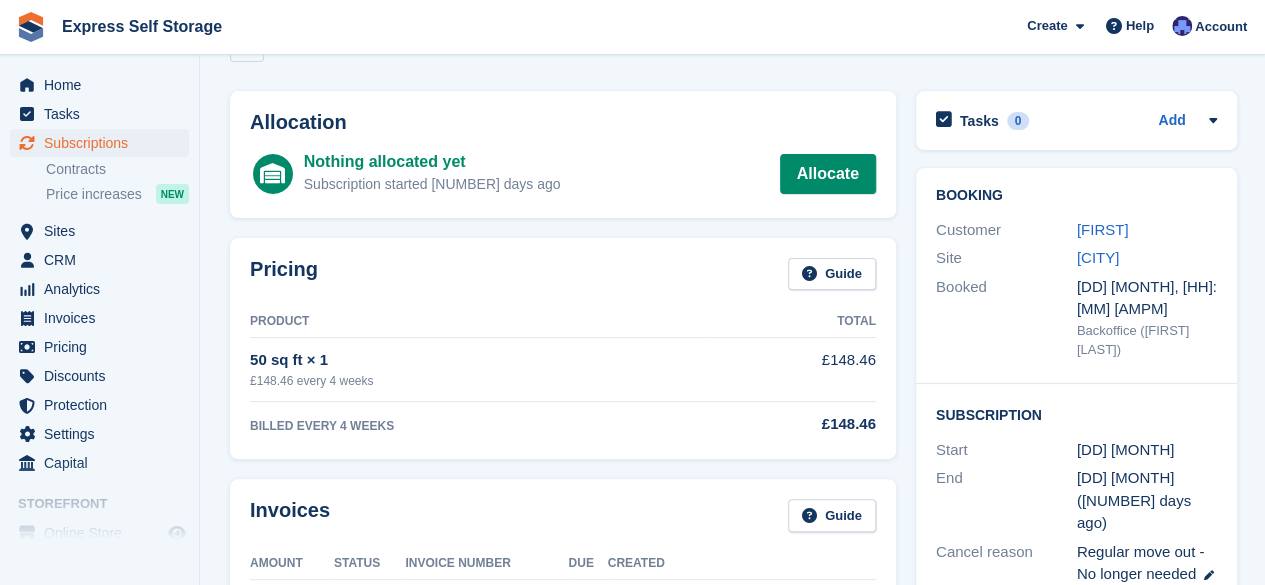 scroll, scrollTop: 0, scrollLeft: 0, axis: both 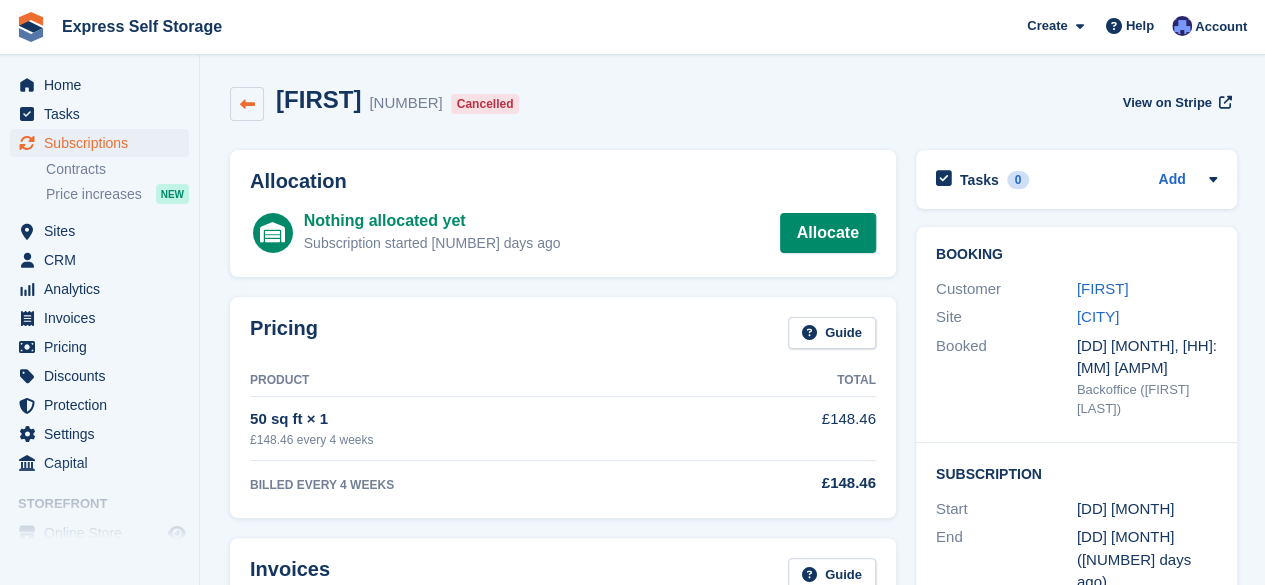 click at bounding box center (247, 104) 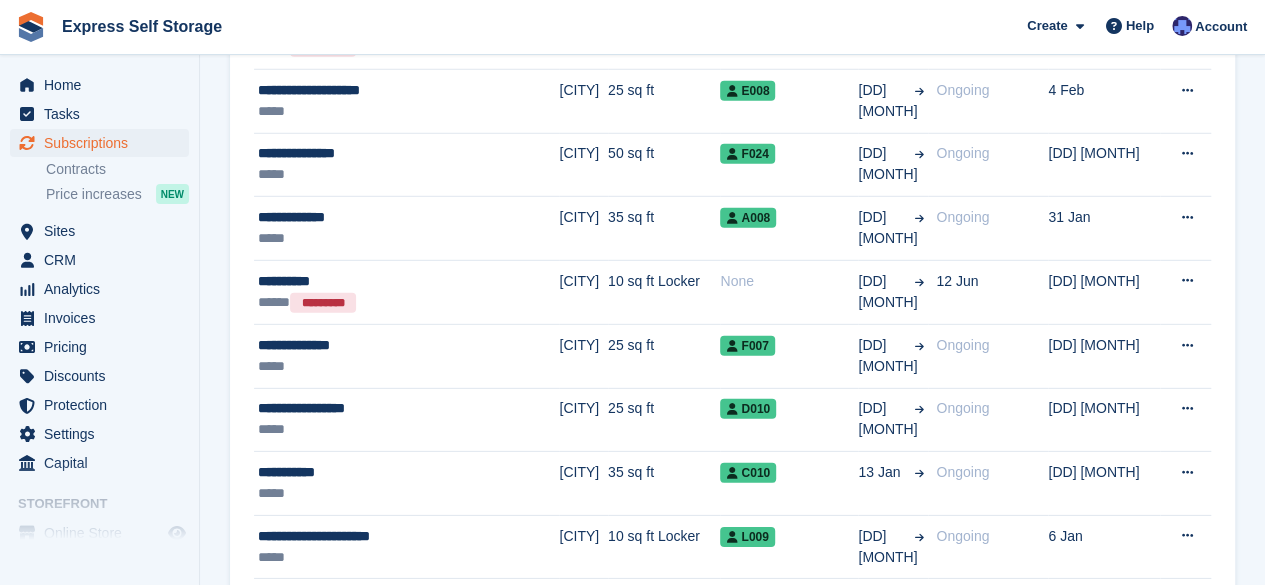 scroll, scrollTop: 3024, scrollLeft: 0, axis: vertical 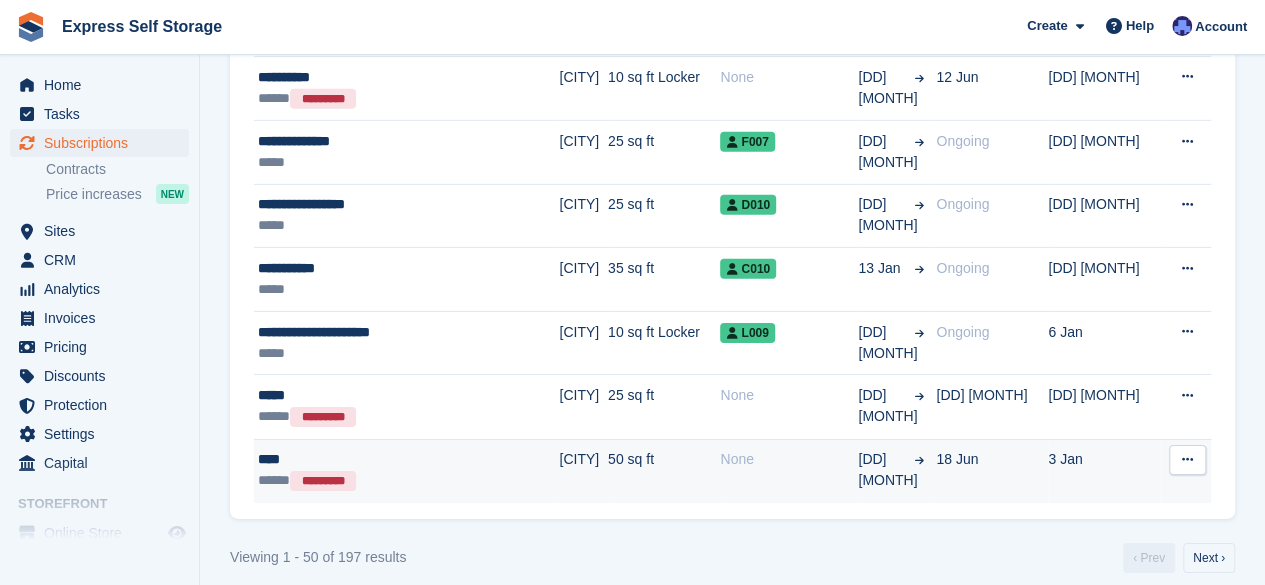 click on "[DISTRICT]" at bounding box center [583, 471] 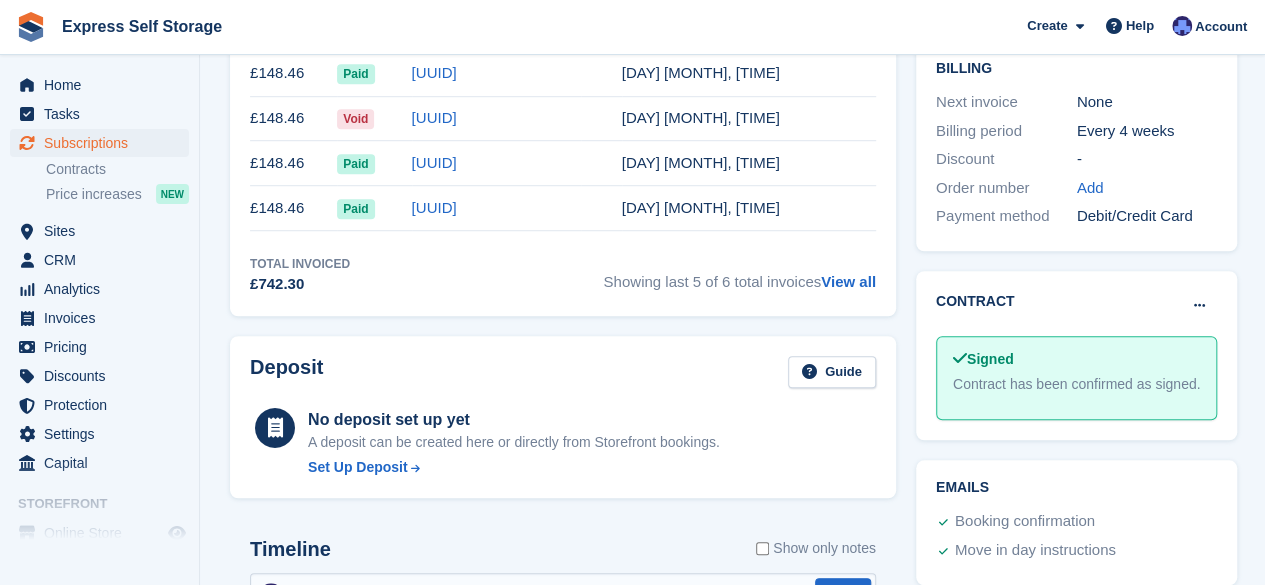 scroll, scrollTop: 532, scrollLeft: 0, axis: vertical 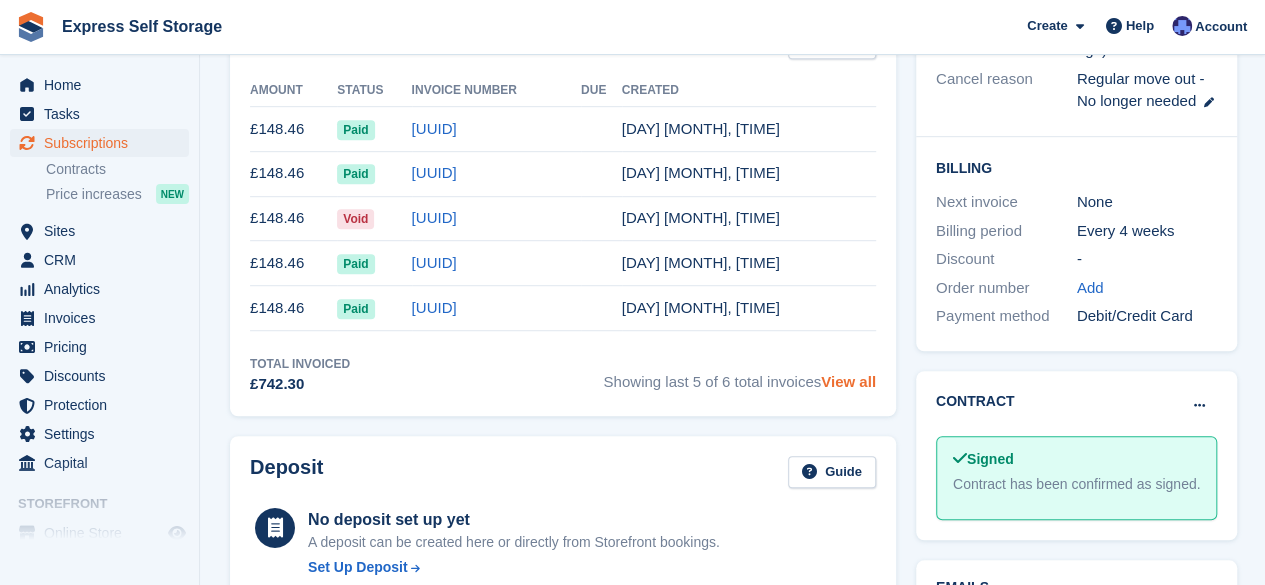 click on "View all" at bounding box center [848, 381] 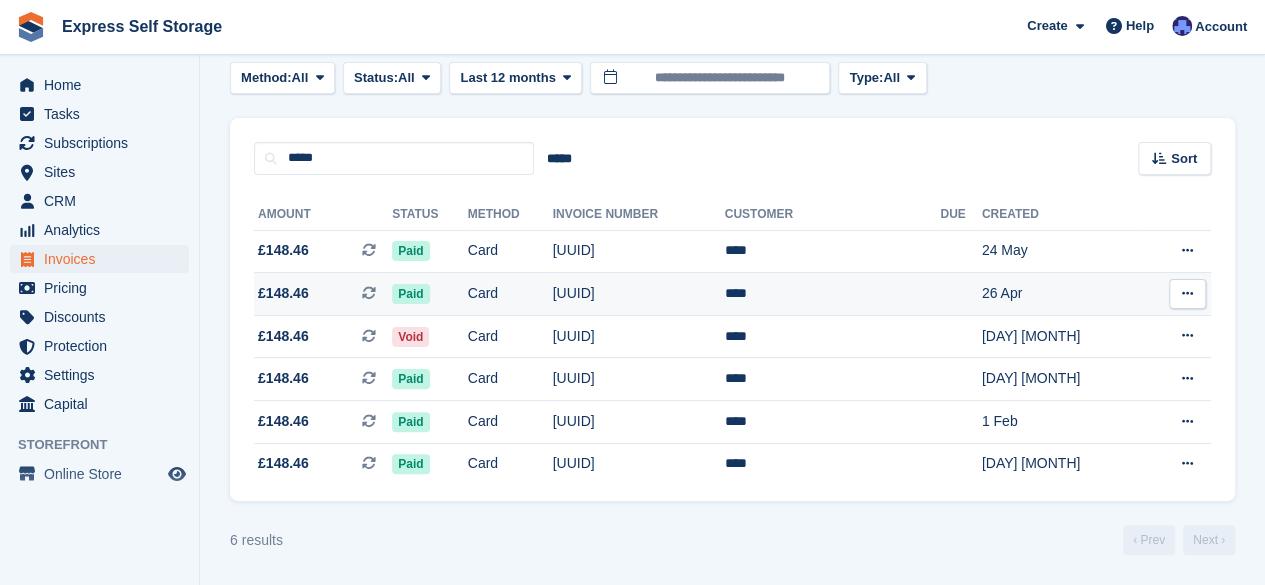 scroll, scrollTop: 106, scrollLeft: 0, axis: vertical 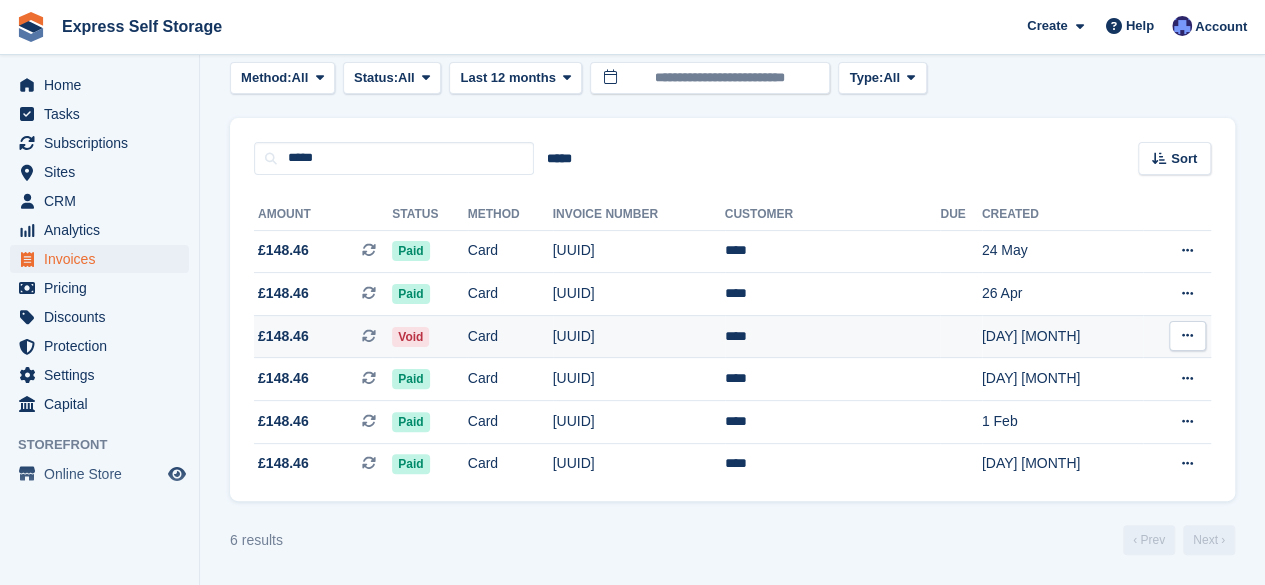 click on "****" at bounding box center (833, 336) 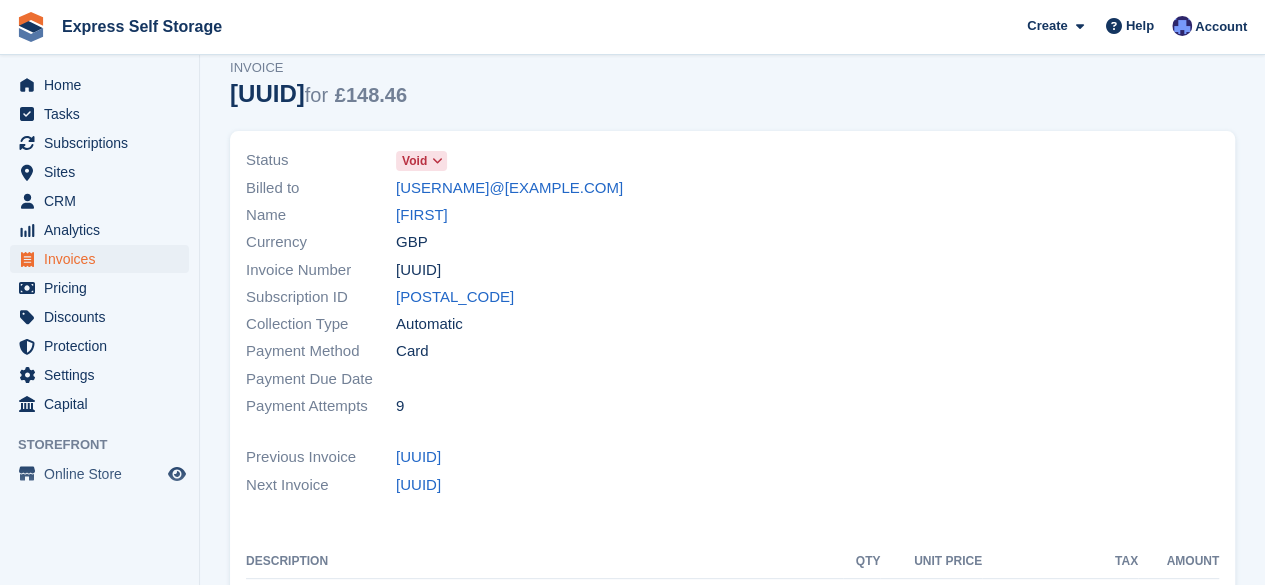 scroll, scrollTop: 0, scrollLeft: 0, axis: both 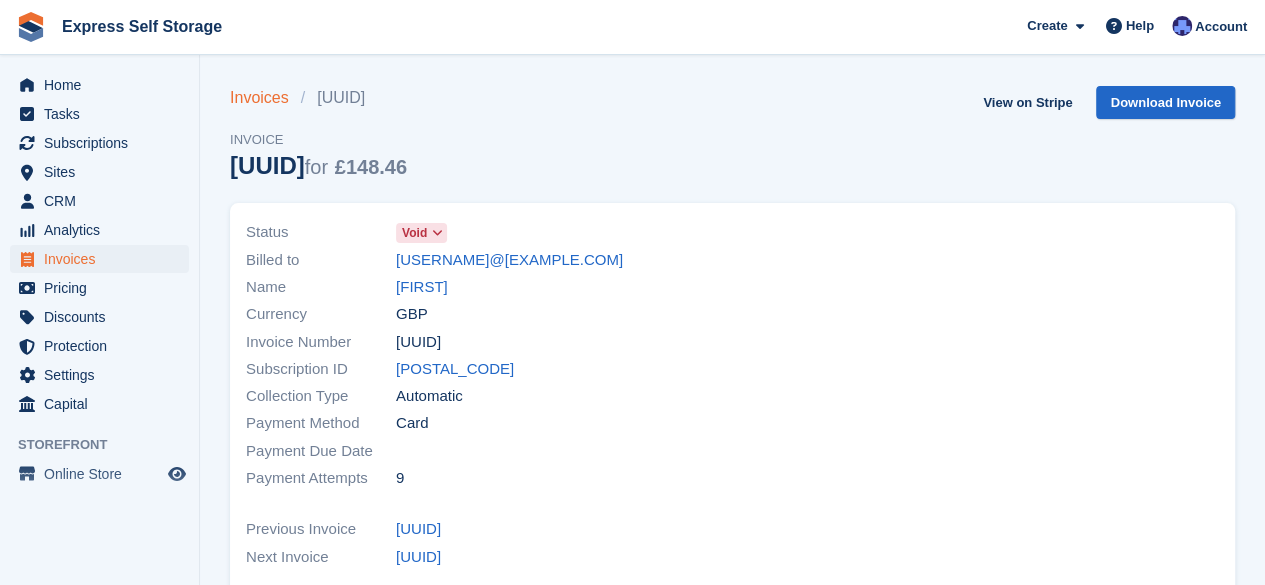 click on "Invoices" at bounding box center (265, 98) 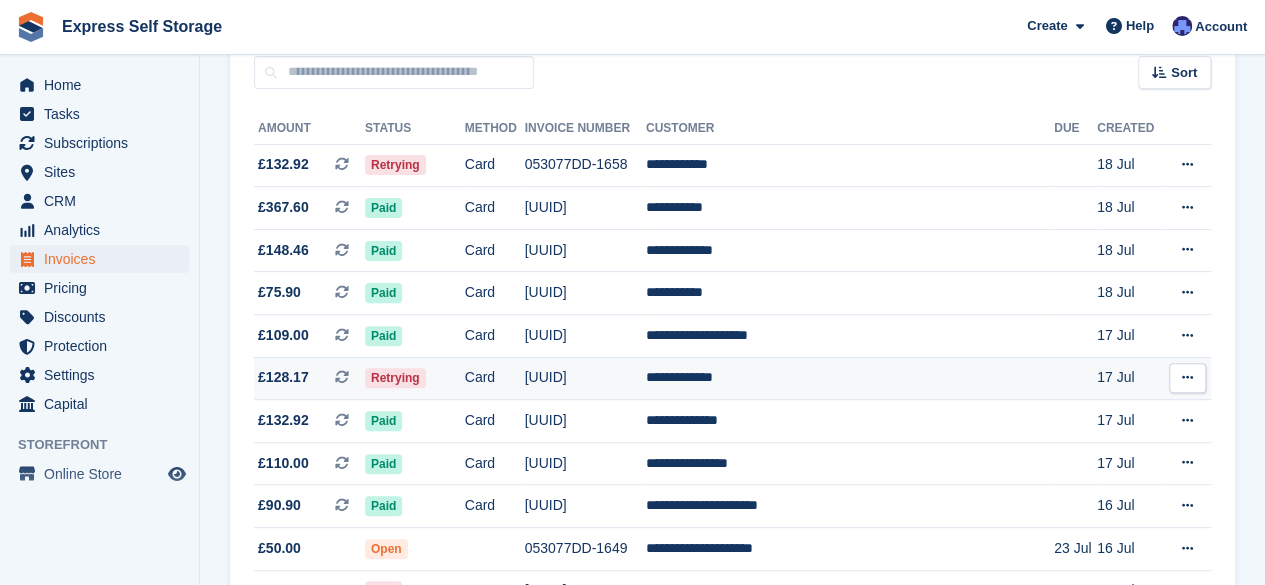 scroll, scrollTop: 0, scrollLeft: 0, axis: both 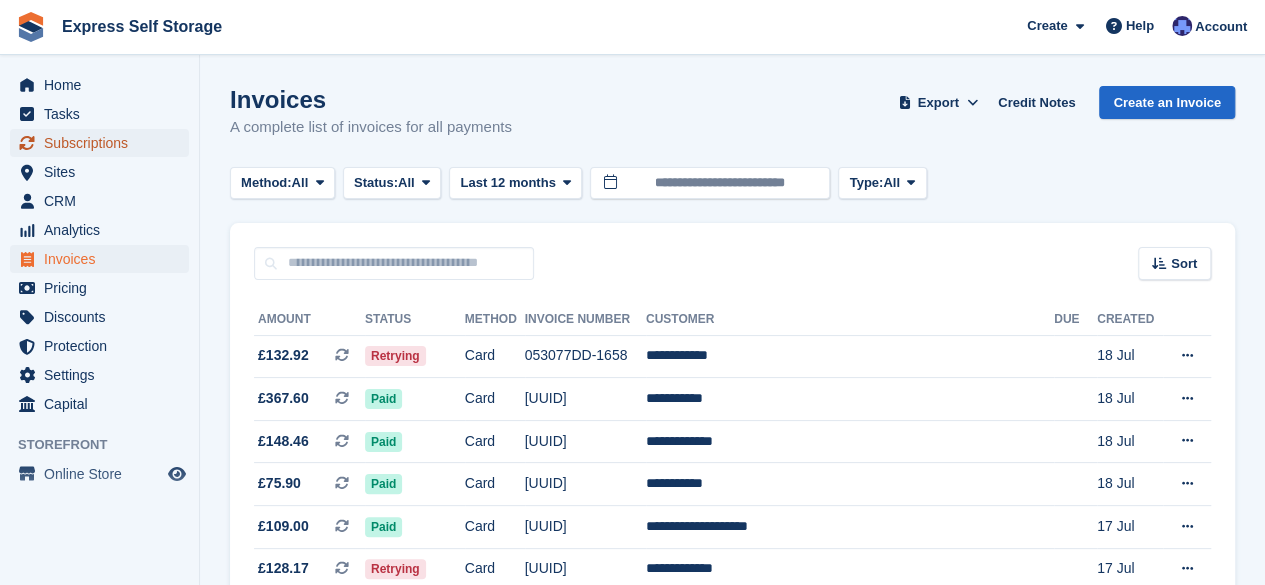 click on "Subscriptions" at bounding box center [104, 143] 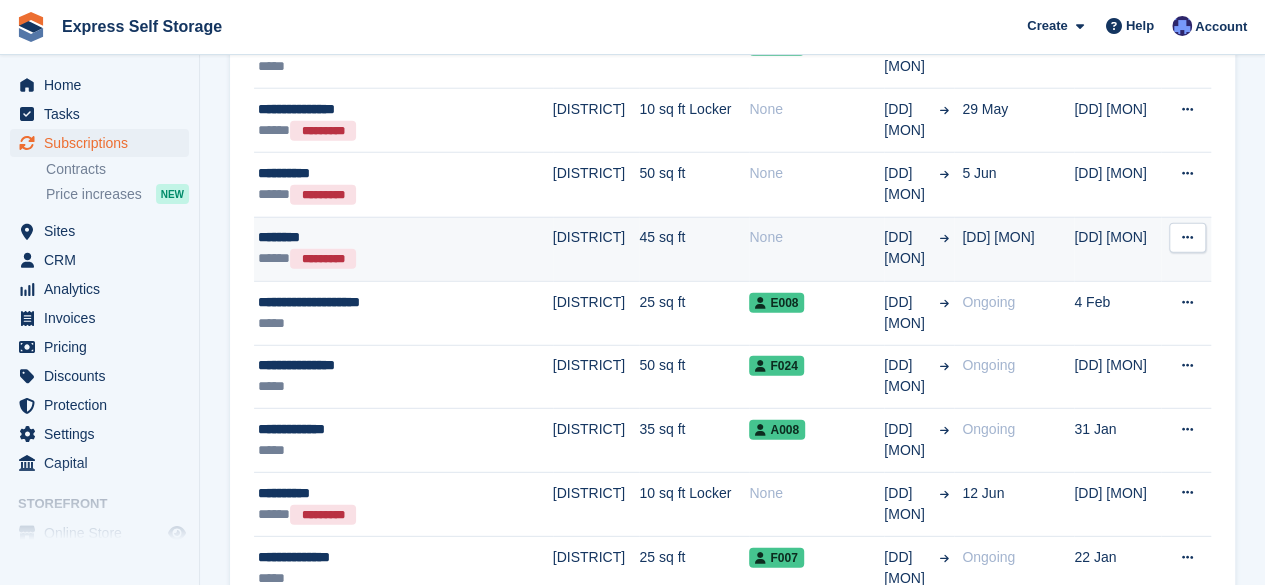 scroll, scrollTop: 3024, scrollLeft: 0, axis: vertical 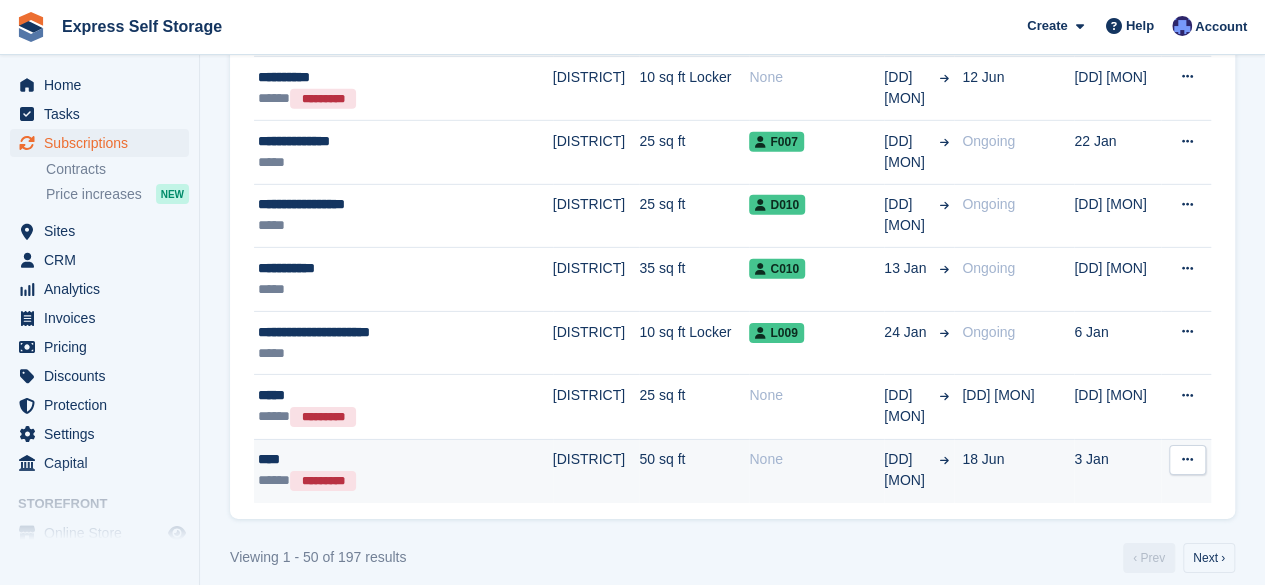 click on "[CITY]" at bounding box center (596, 471) 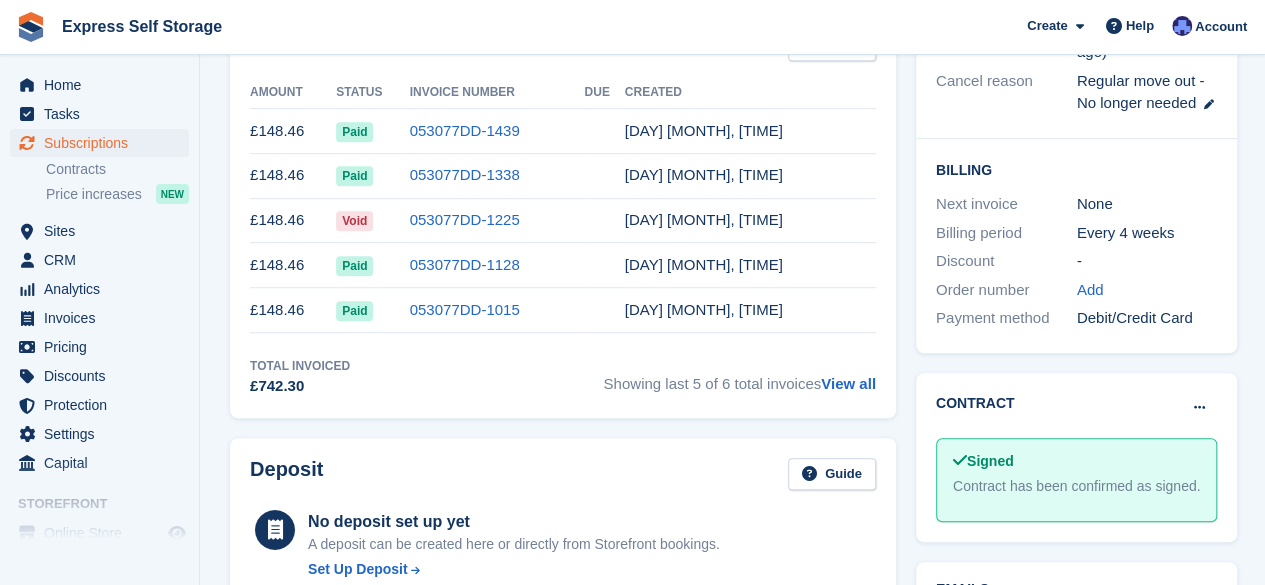 scroll, scrollTop: 500, scrollLeft: 0, axis: vertical 